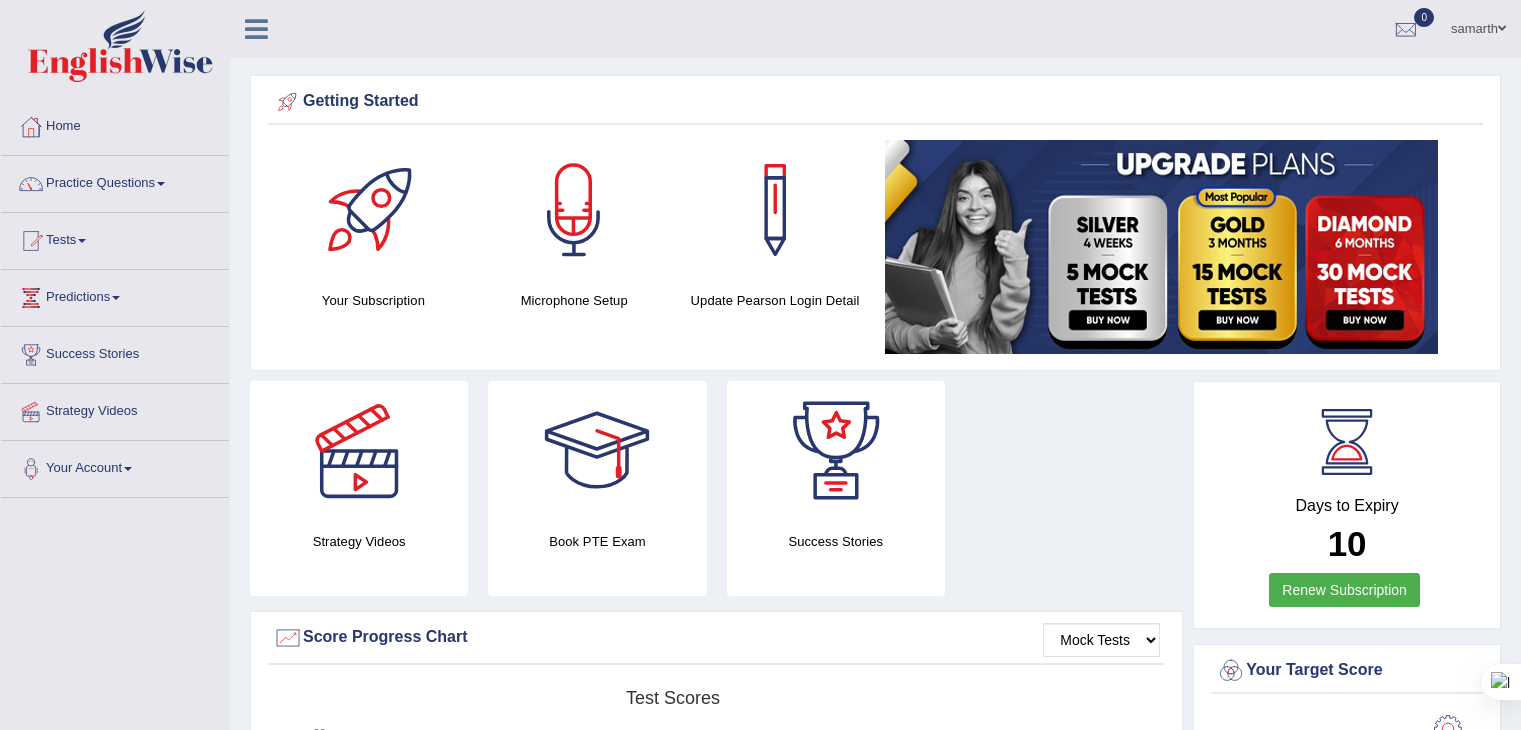 scroll, scrollTop: 0, scrollLeft: 0, axis: both 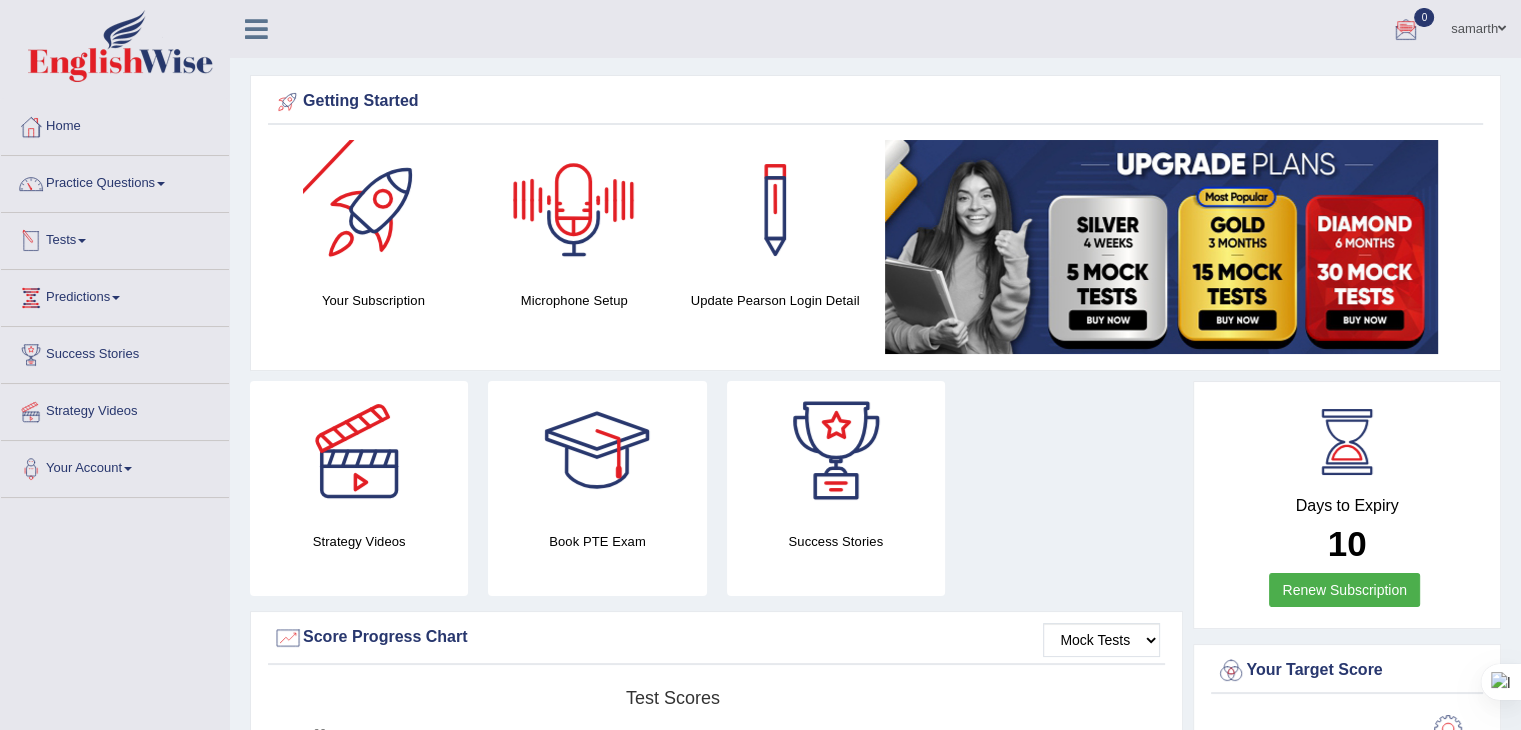 click on "Tests" at bounding box center [115, 238] 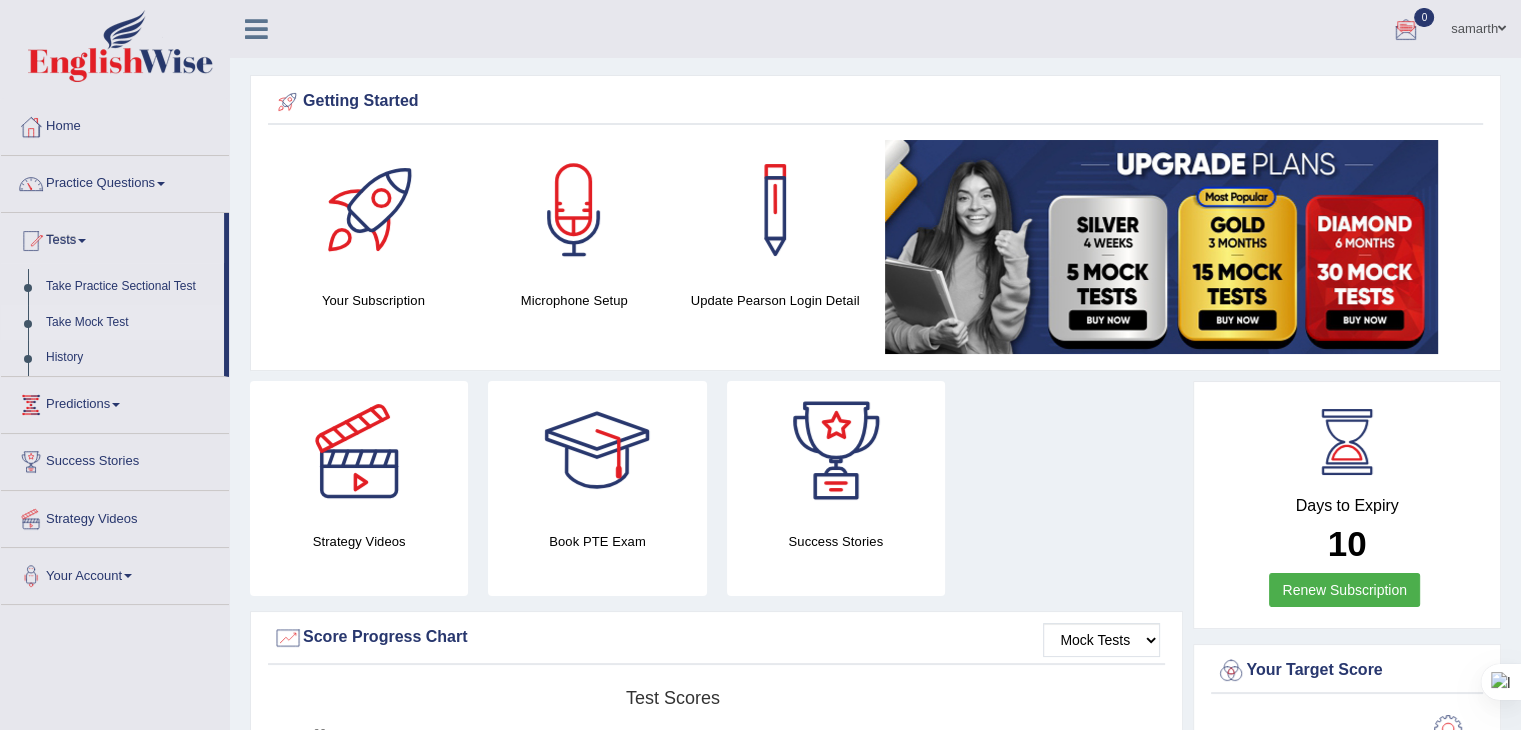 click on "Take Mock Test" at bounding box center [130, 323] 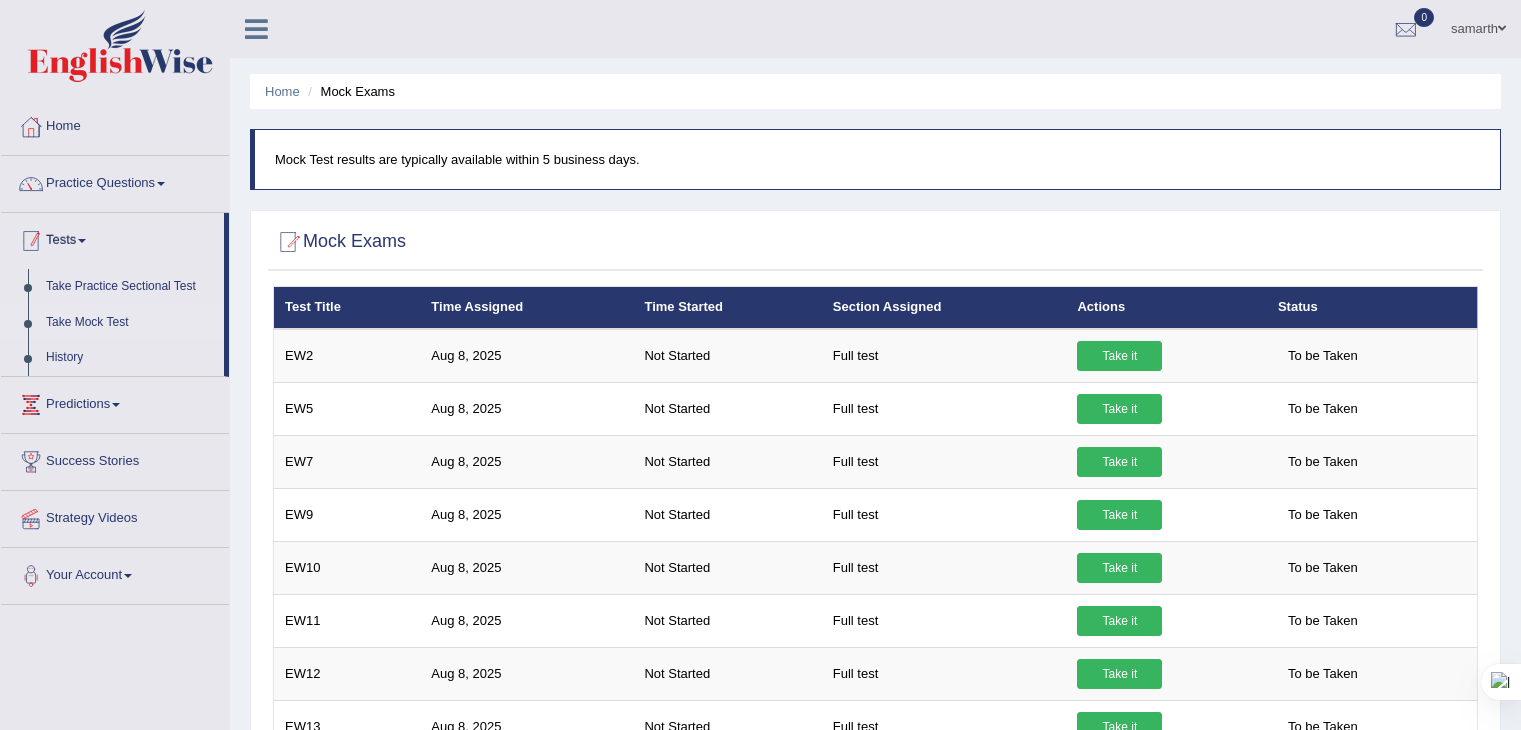 scroll, scrollTop: 0, scrollLeft: 0, axis: both 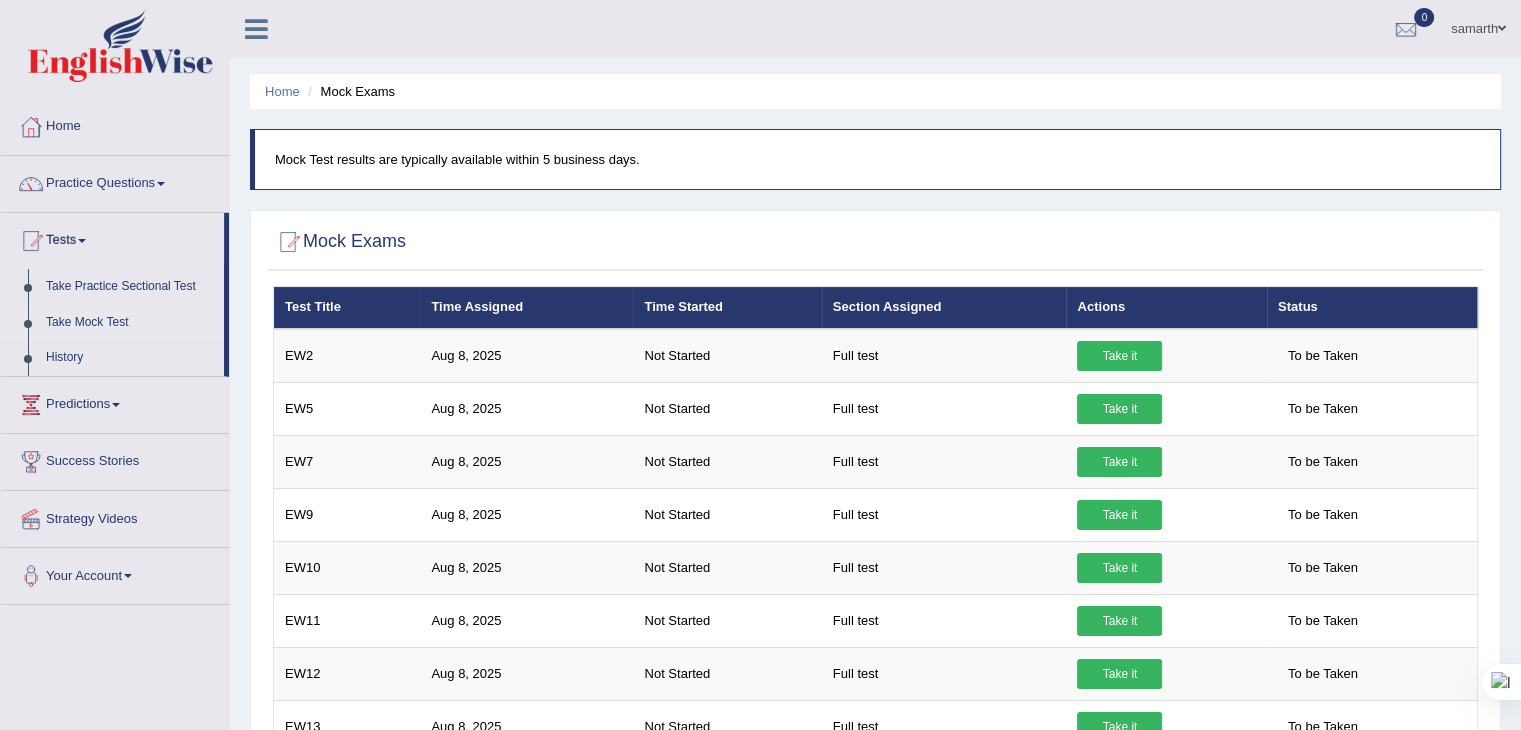 click on "samarth" at bounding box center (1478, 26) 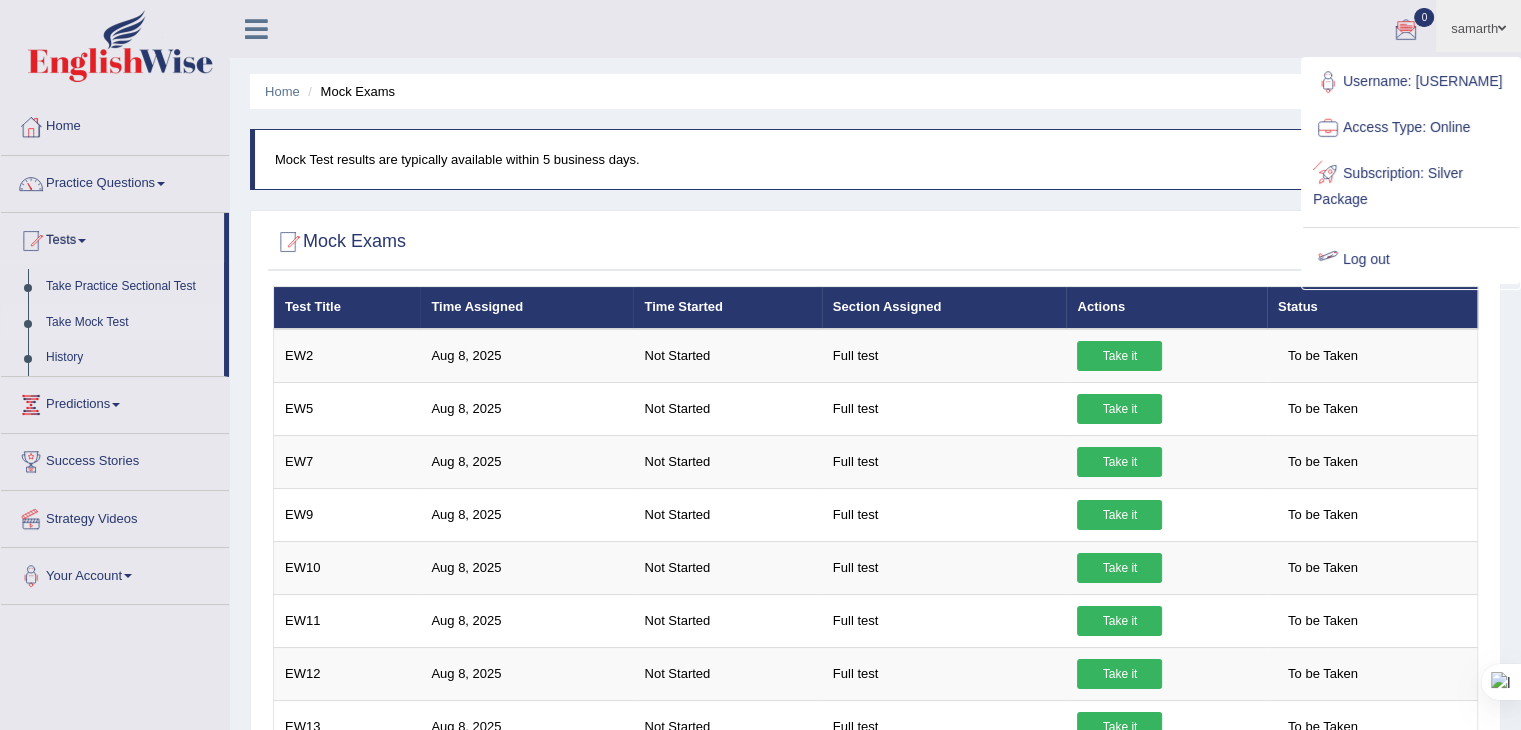 click on "Log out" at bounding box center [1411, 260] 